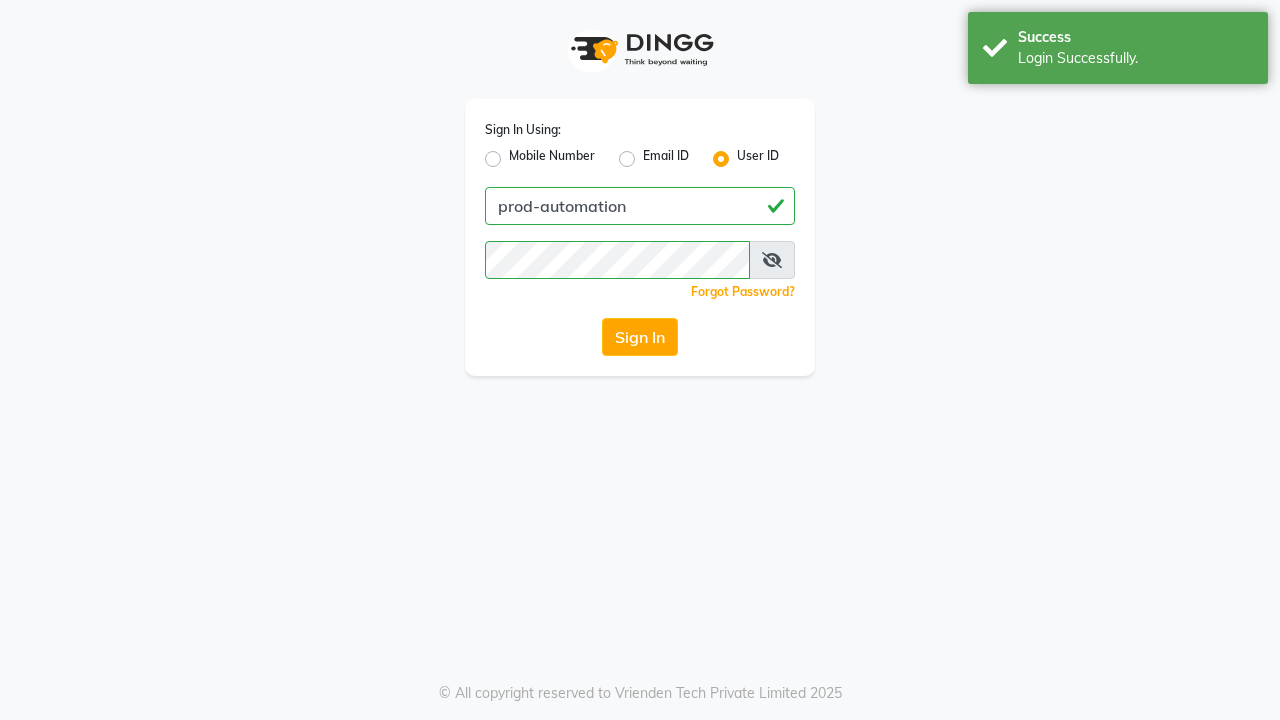 scroll, scrollTop: 0, scrollLeft: 0, axis: both 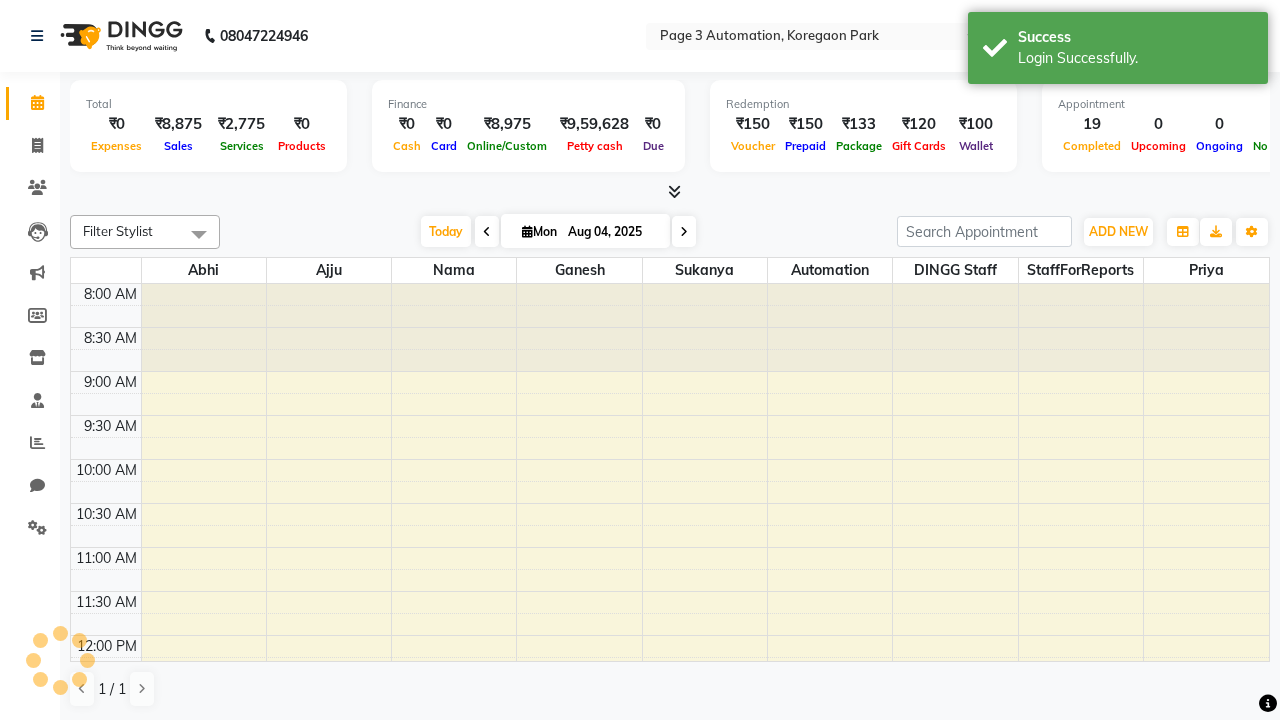 select on "en" 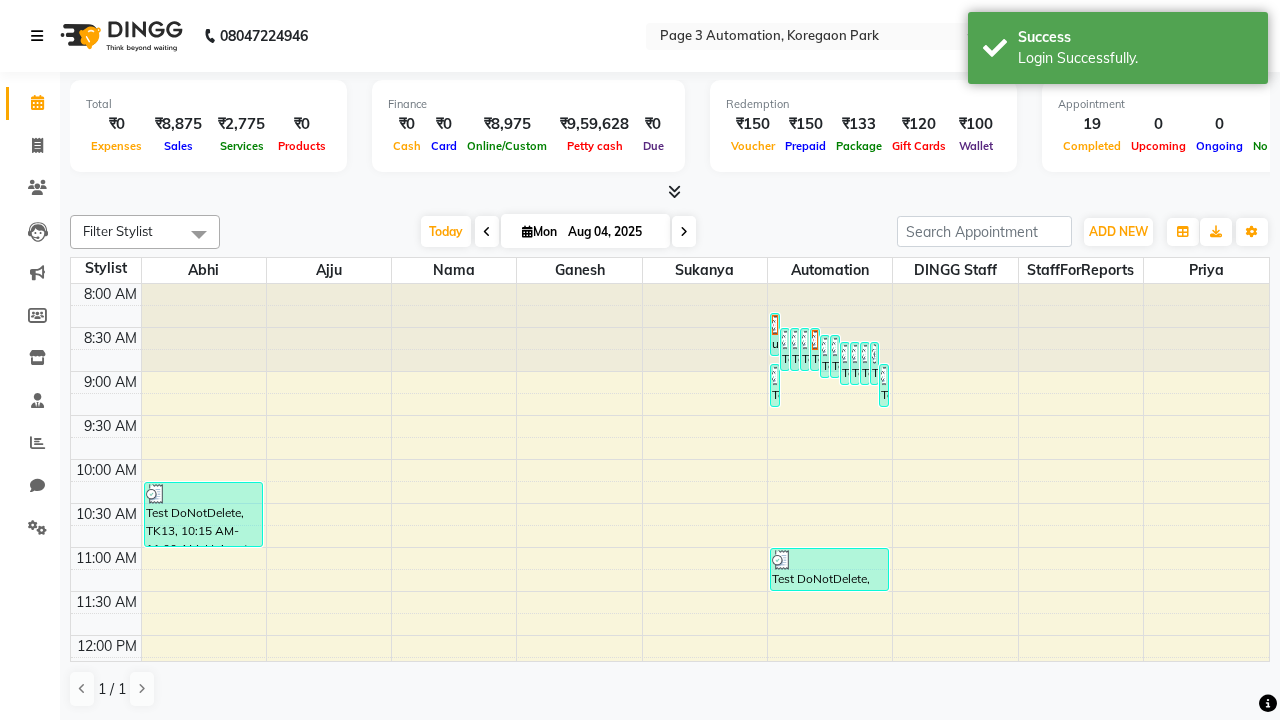 click at bounding box center (37, 36) 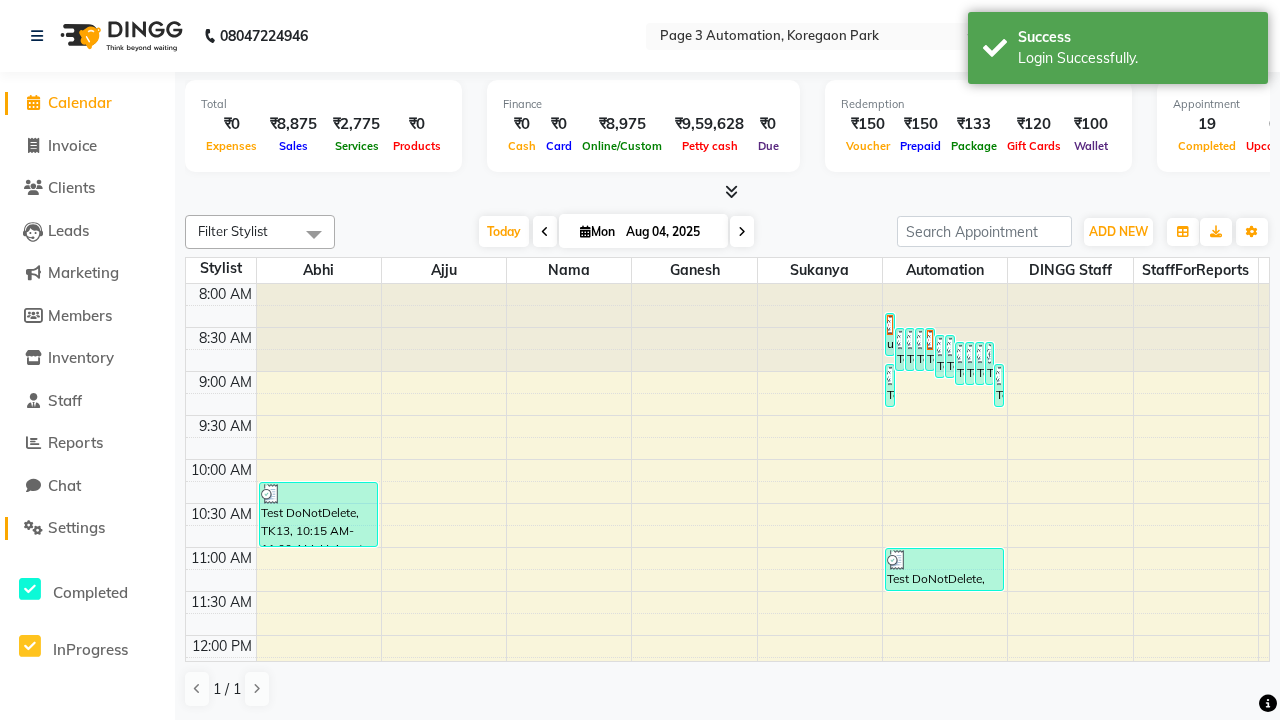 click on "Settings" 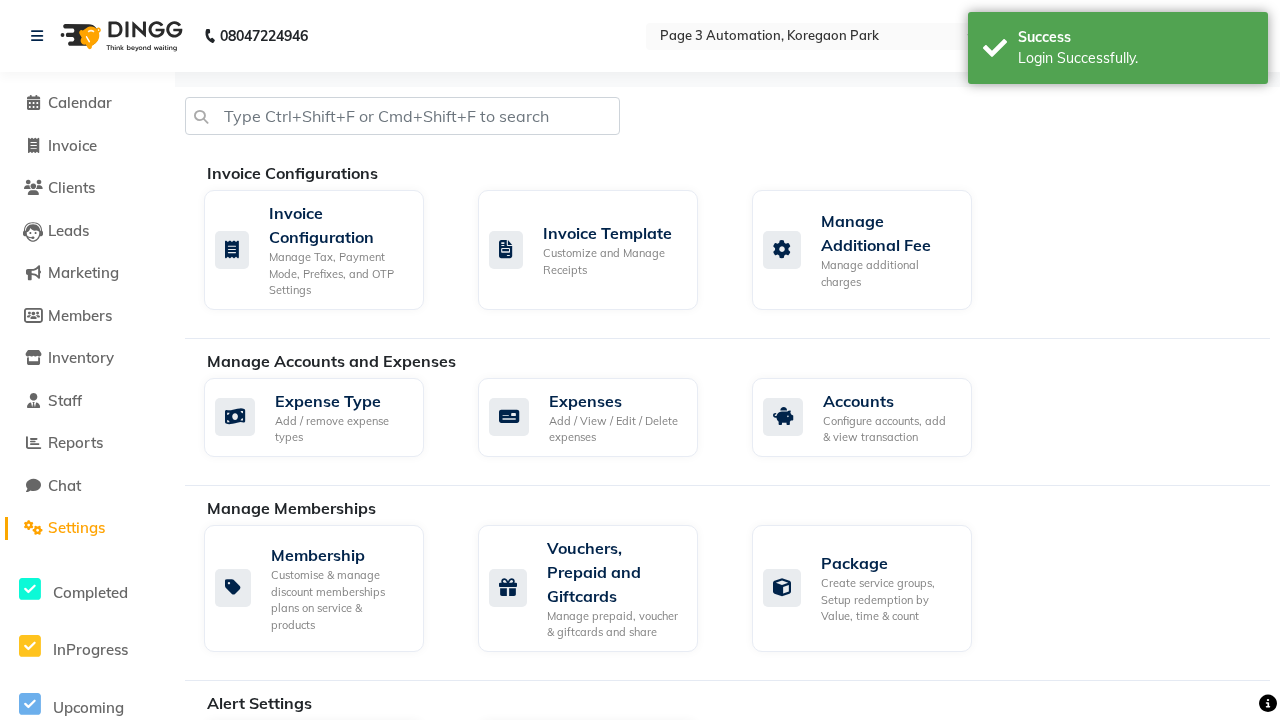 click on "Manage Client" 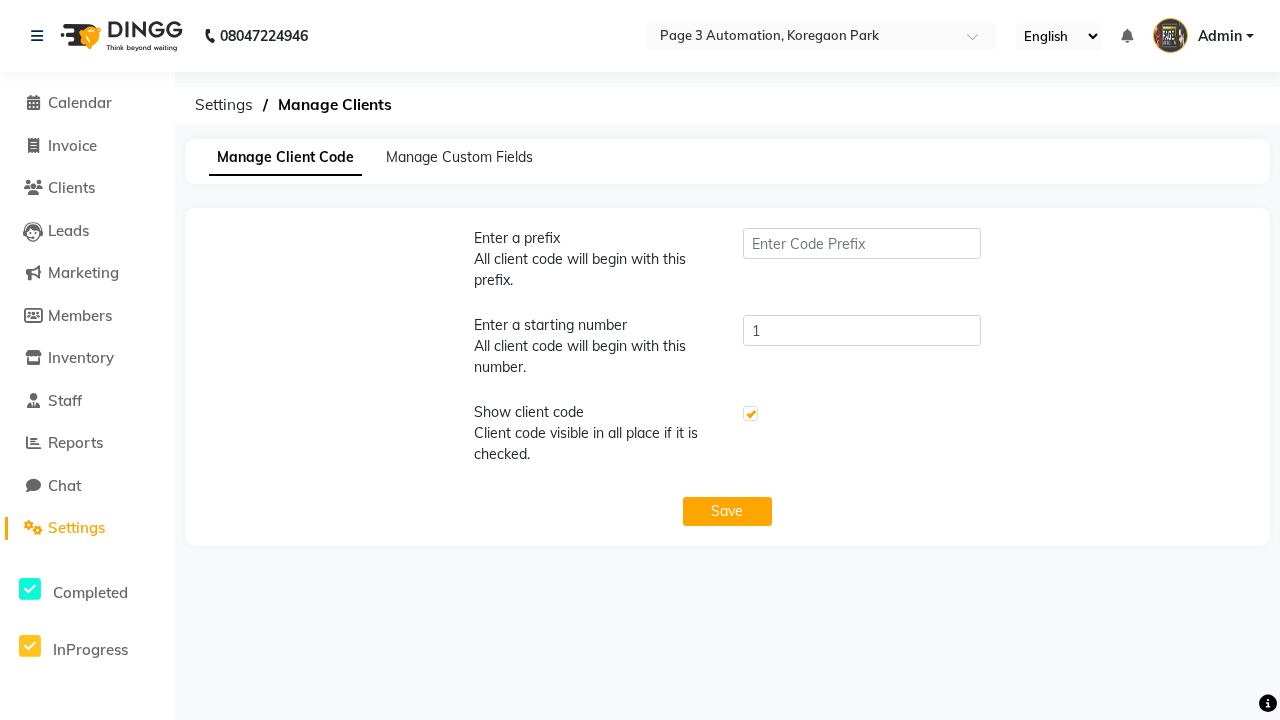 type on "PWA" 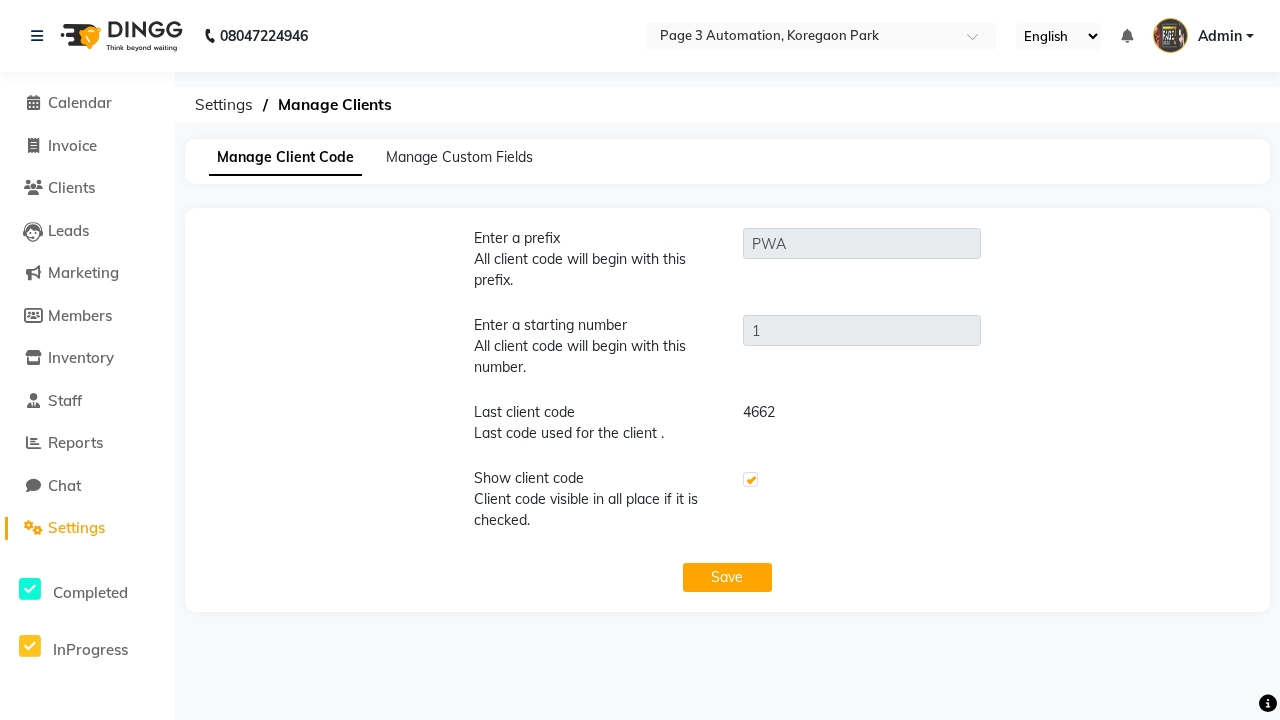 click 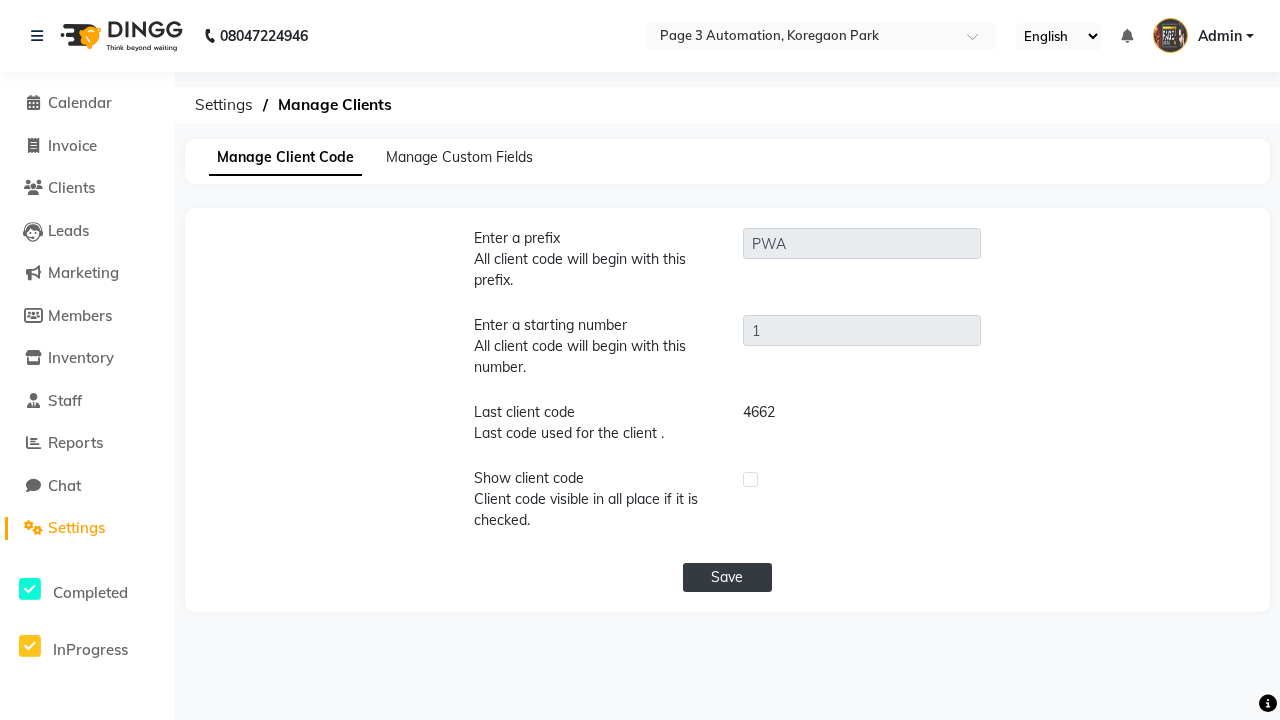 click on "Save" 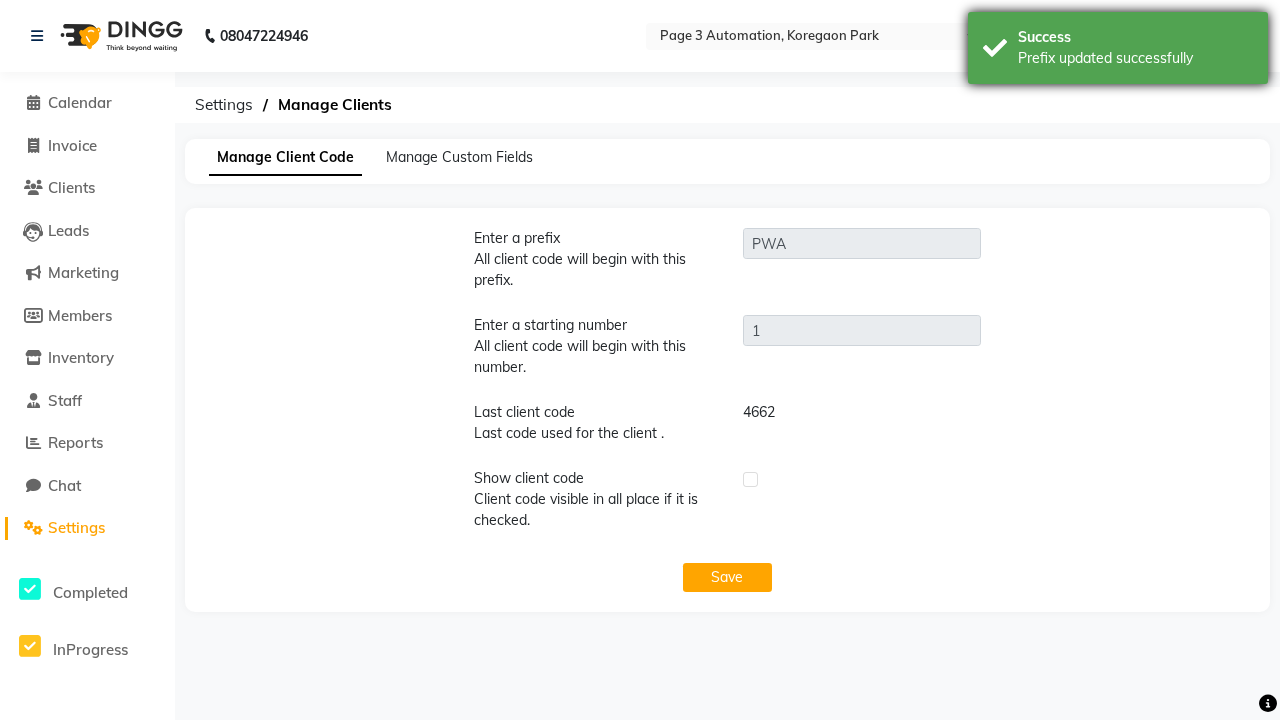 click on "Prefix updated successfully" at bounding box center (1135, 58) 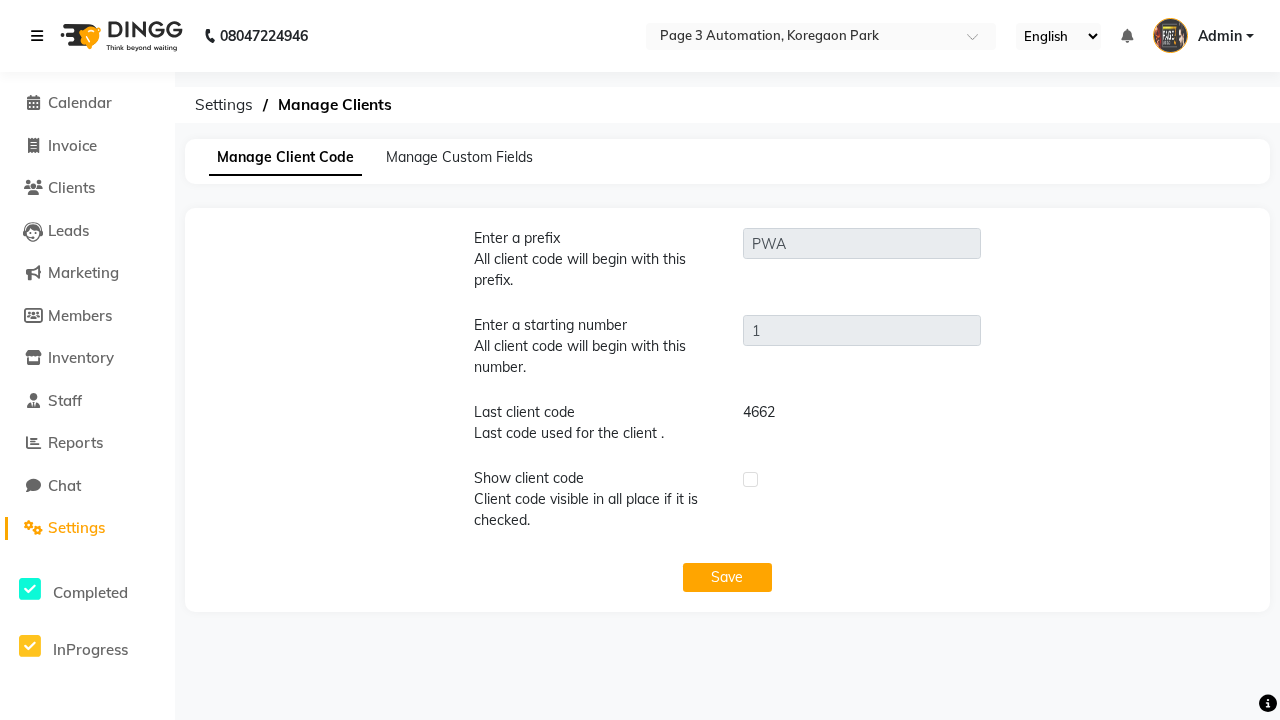click at bounding box center [37, 36] 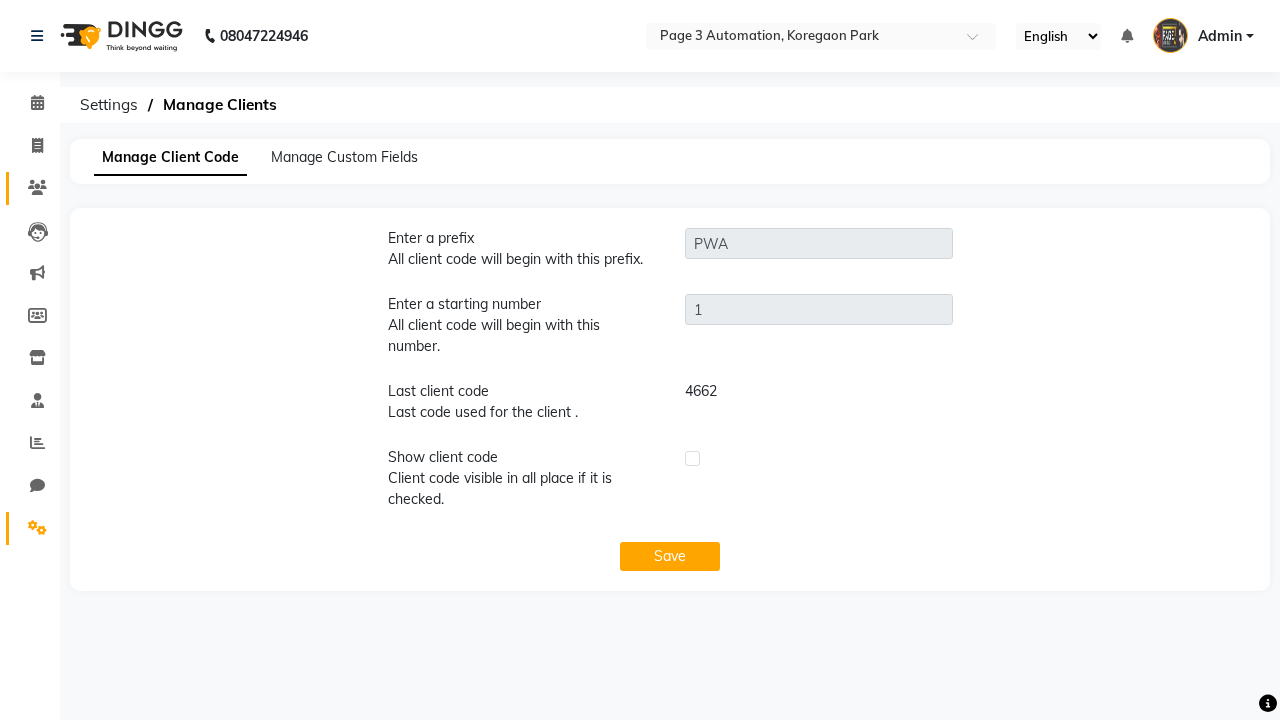 click 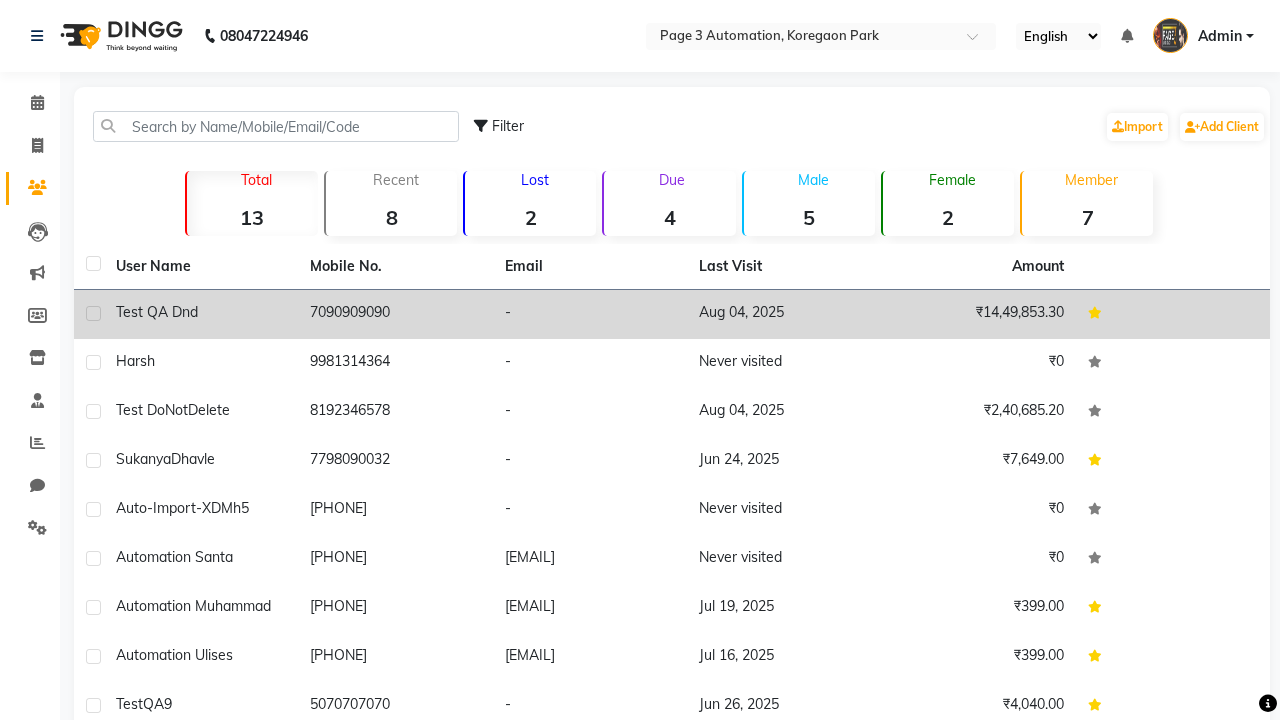 click on "-" 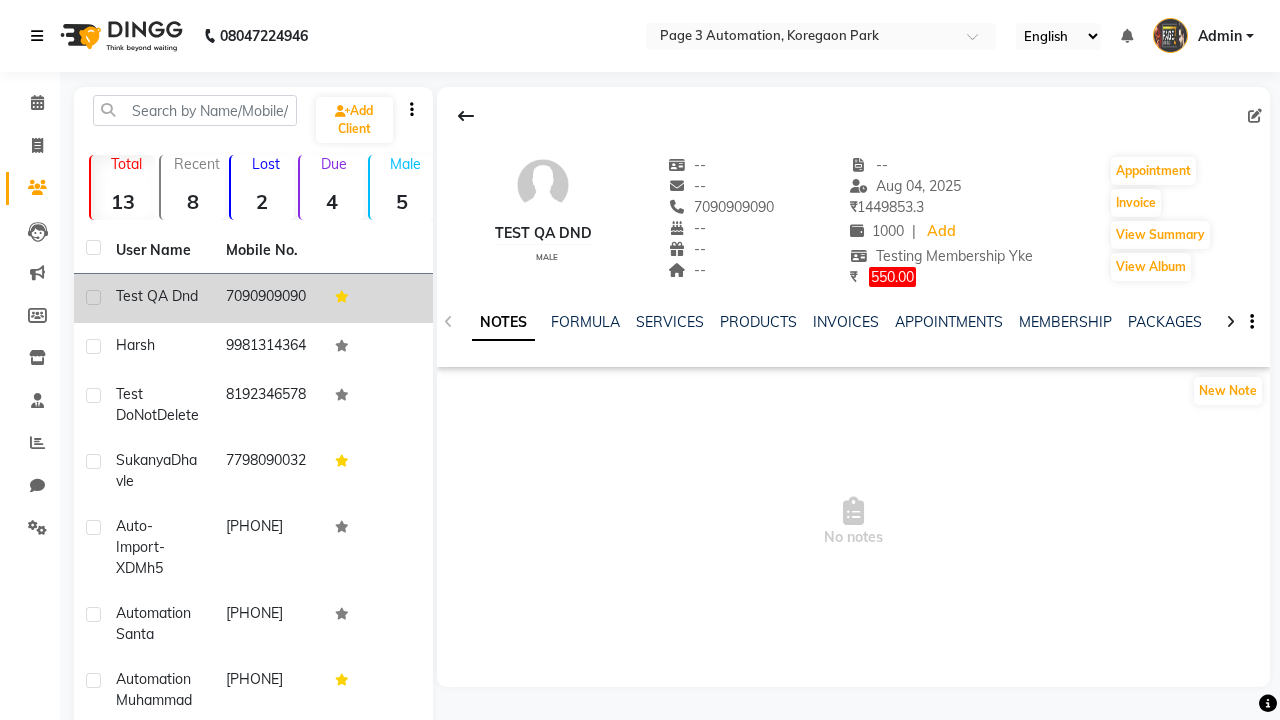 click at bounding box center [37, 36] 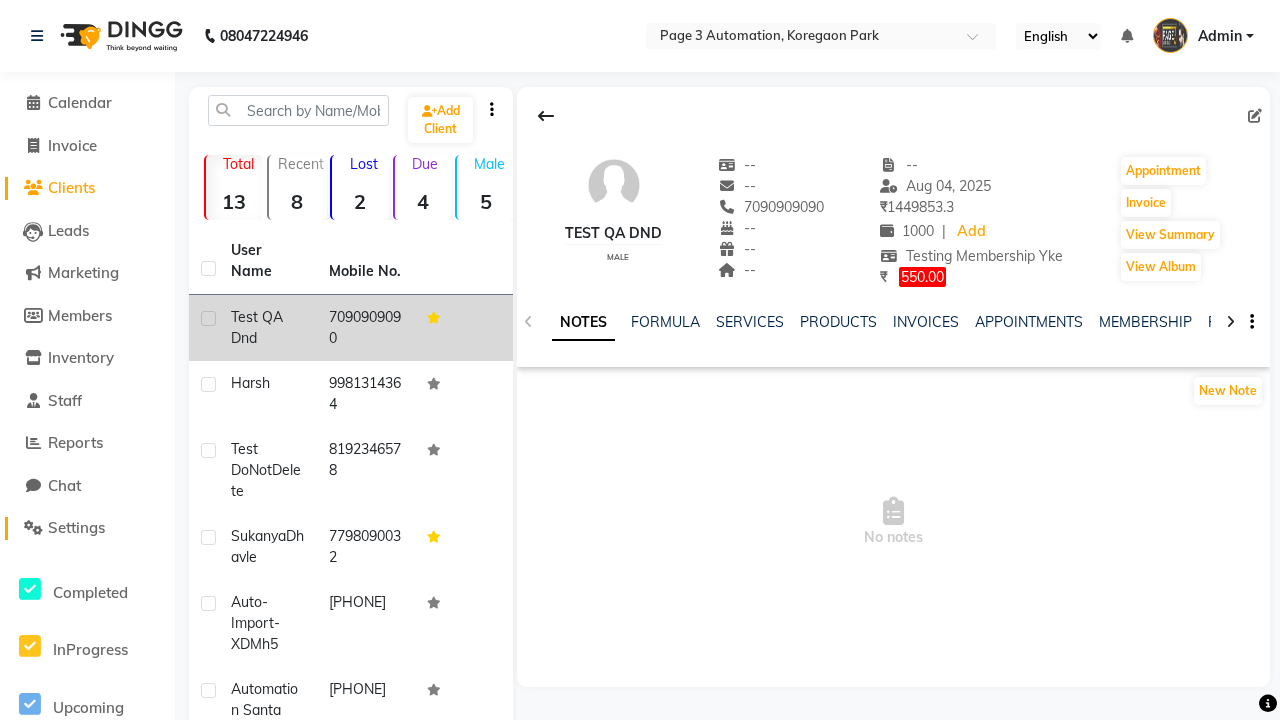 click on "Settings" 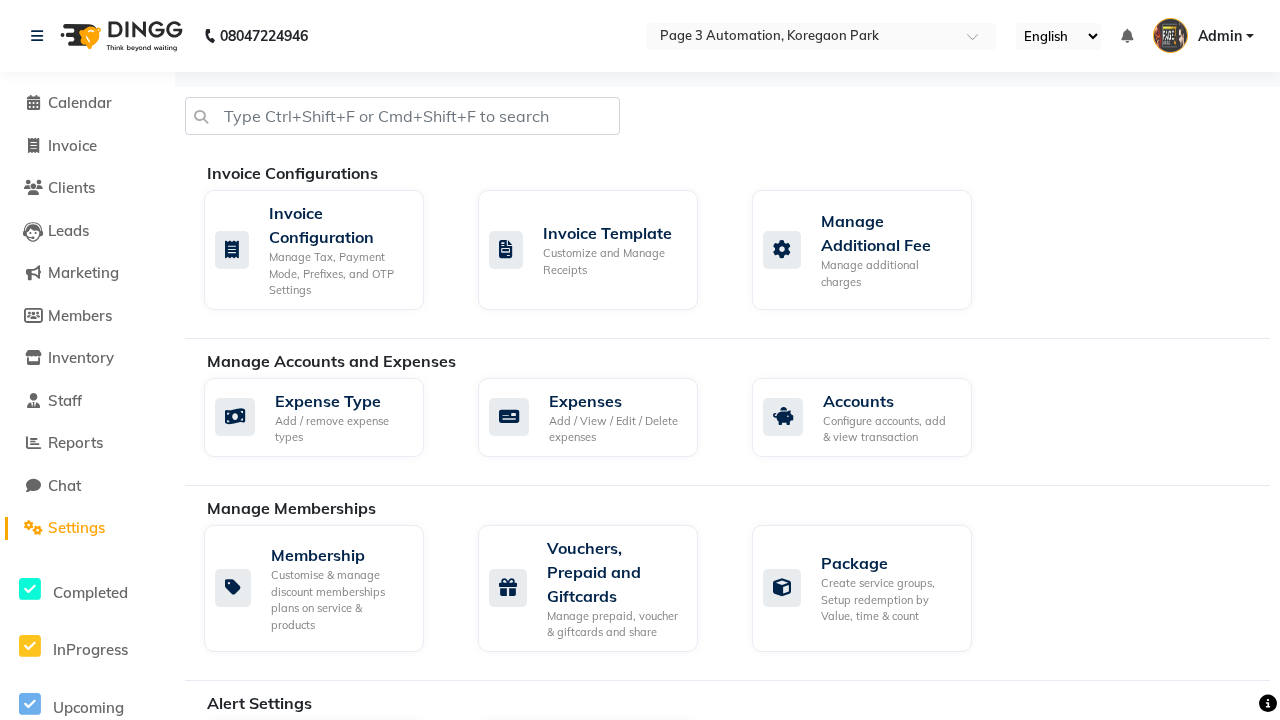 click on "Manage Client" 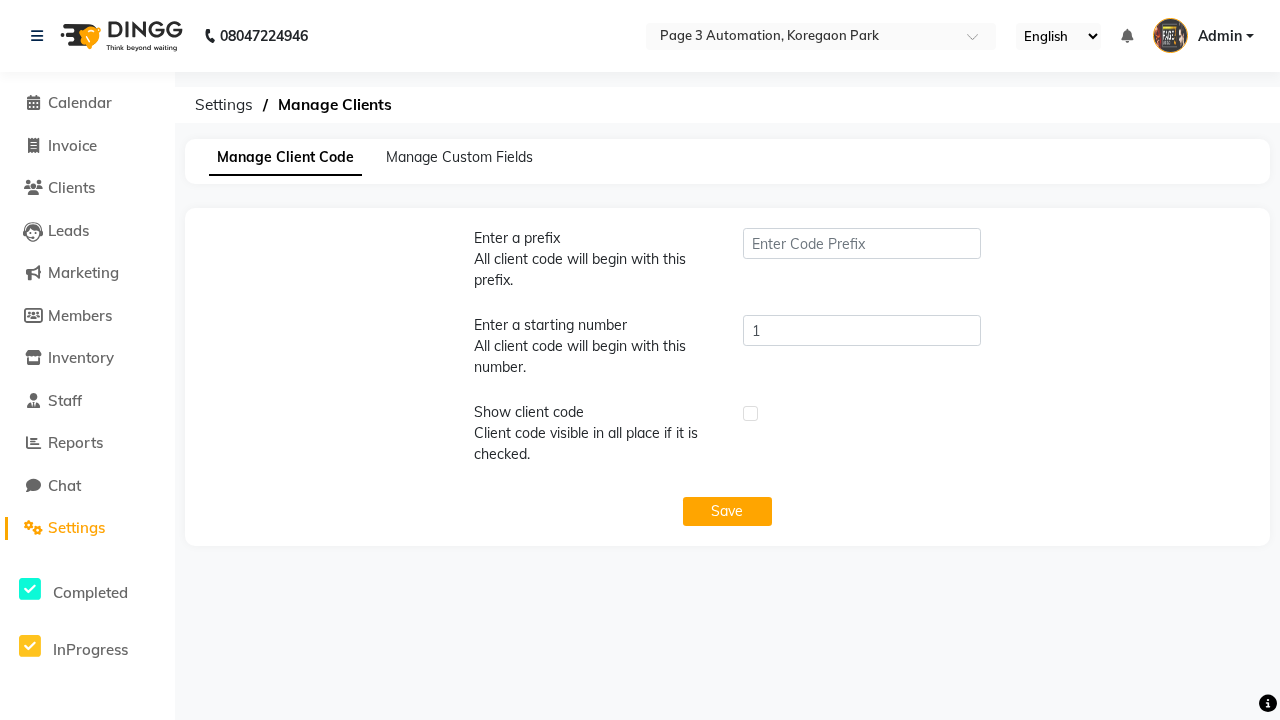 type on "PWA" 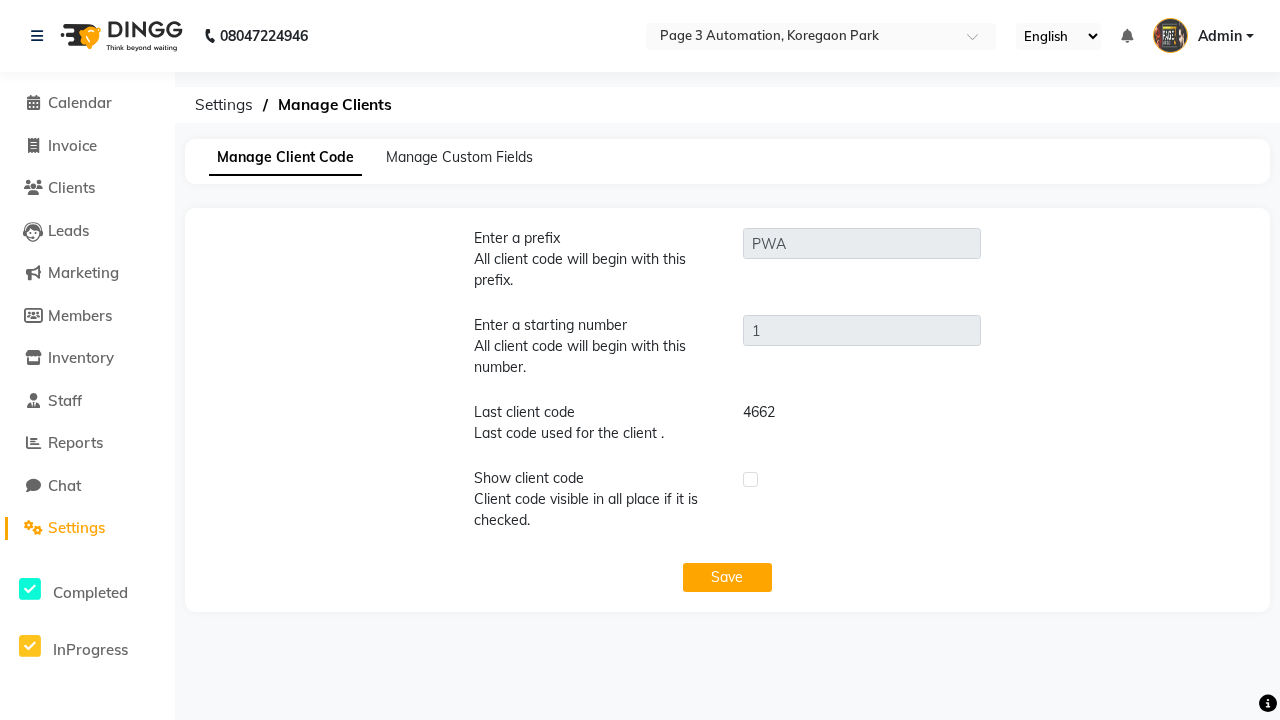 click 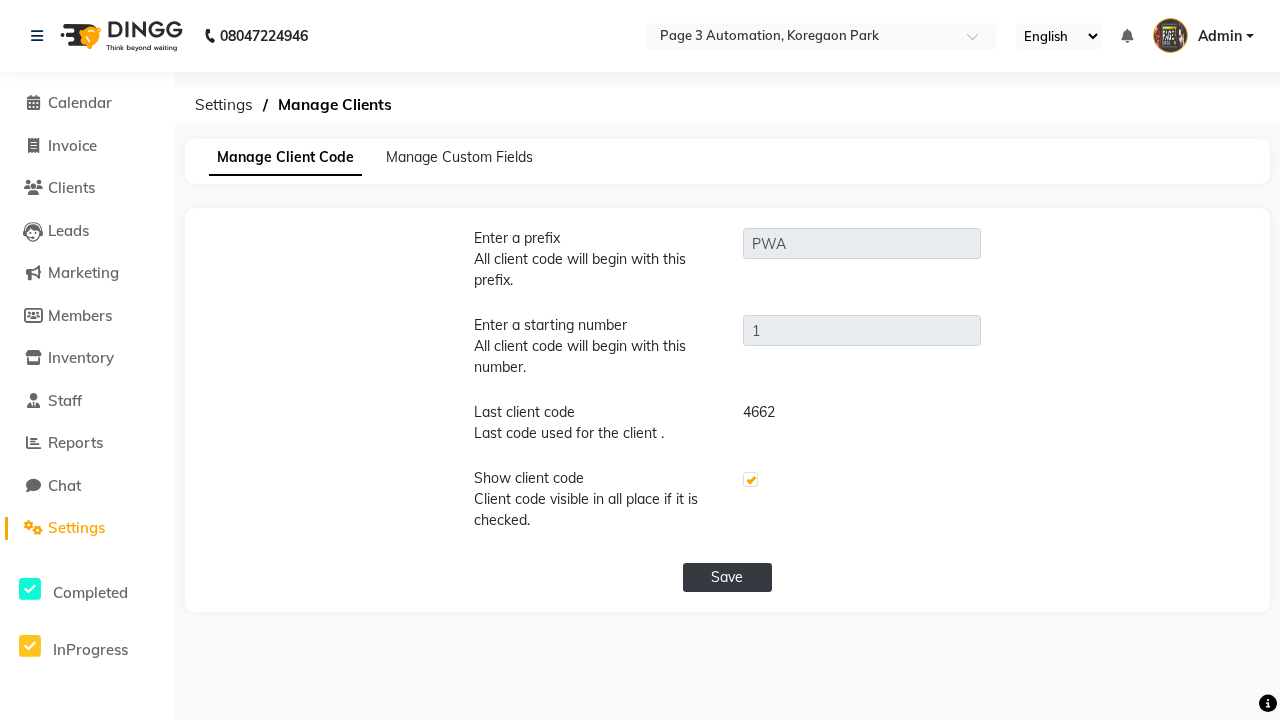 click on "Save" 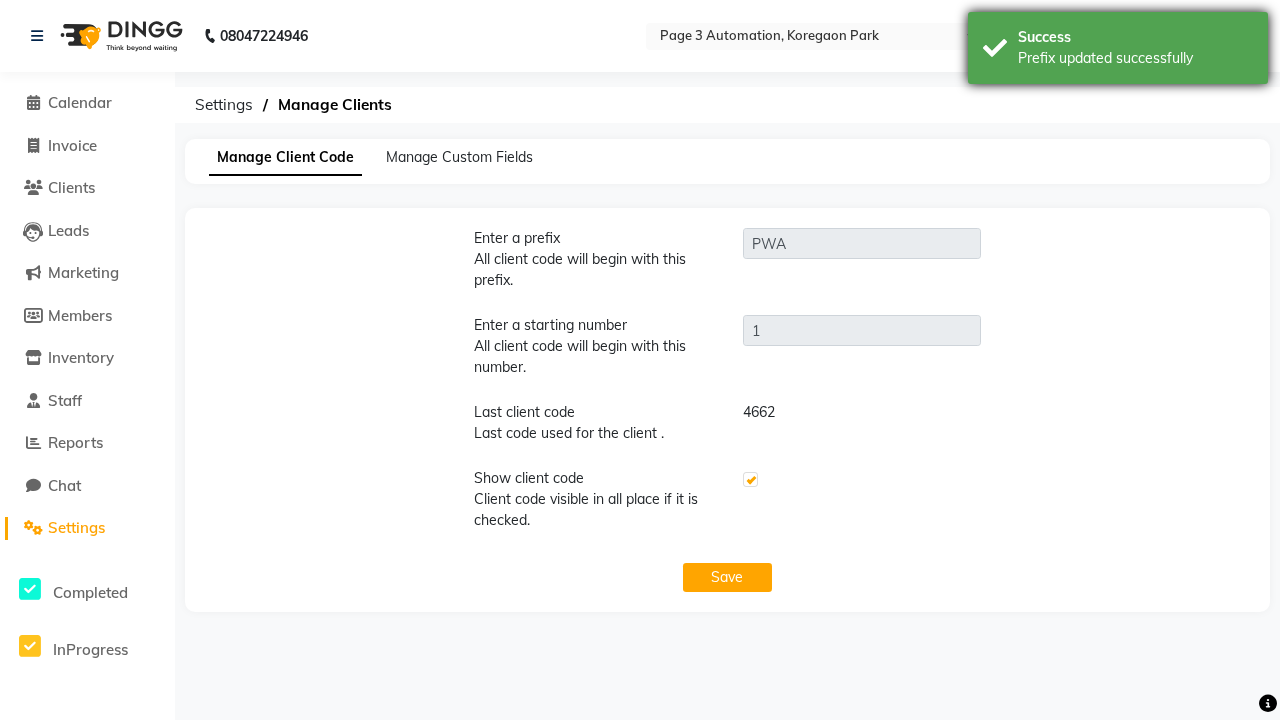 click on "Prefix updated successfully" at bounding box center (1135, 58) 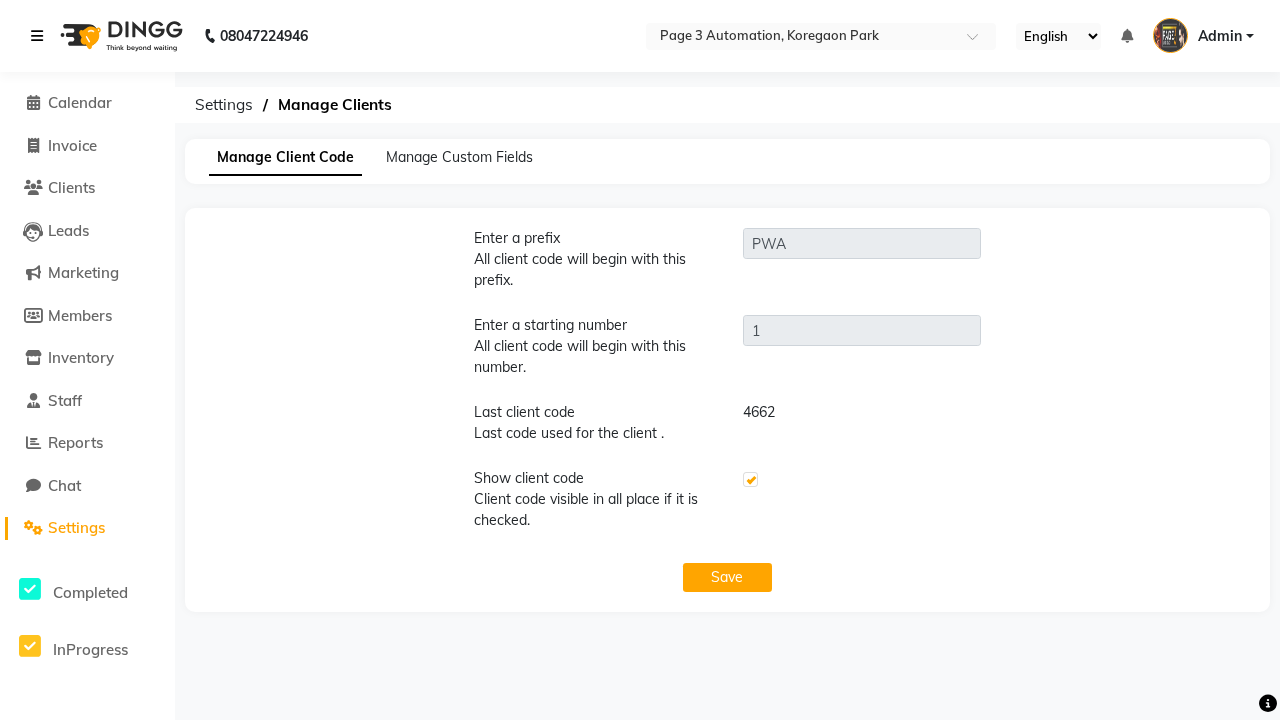 click at bounding box center (37, 36) 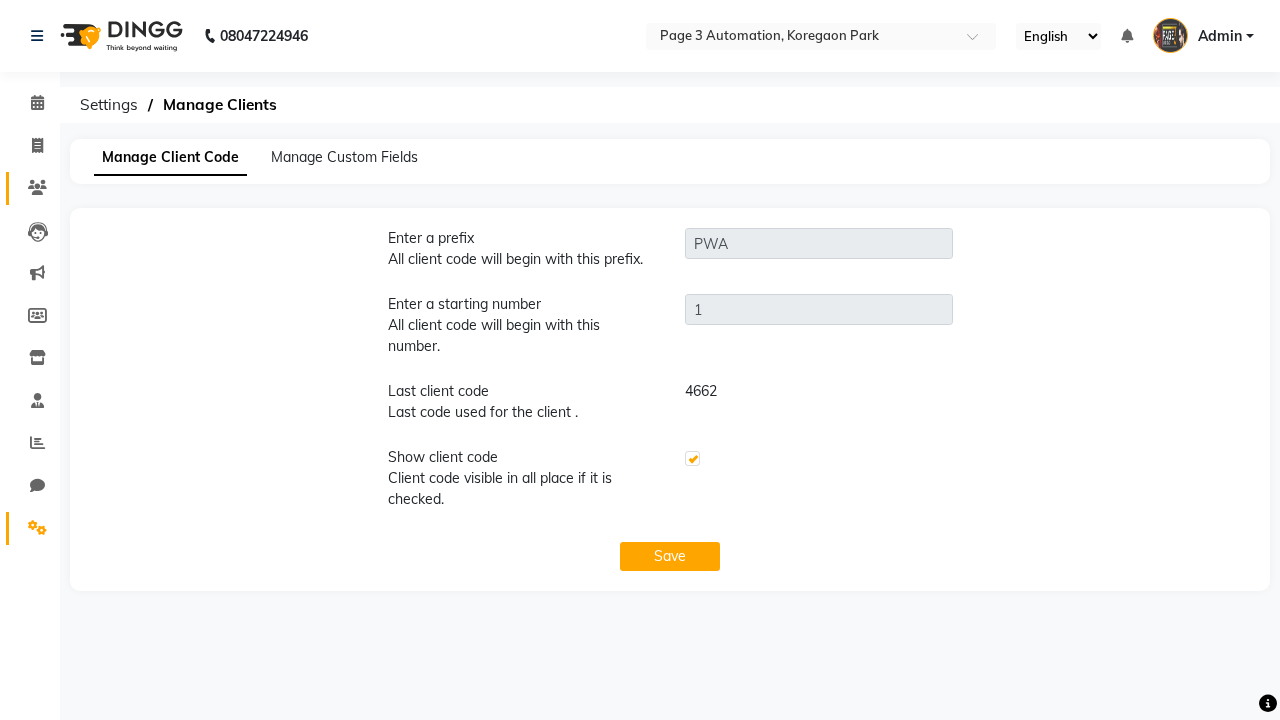 click 